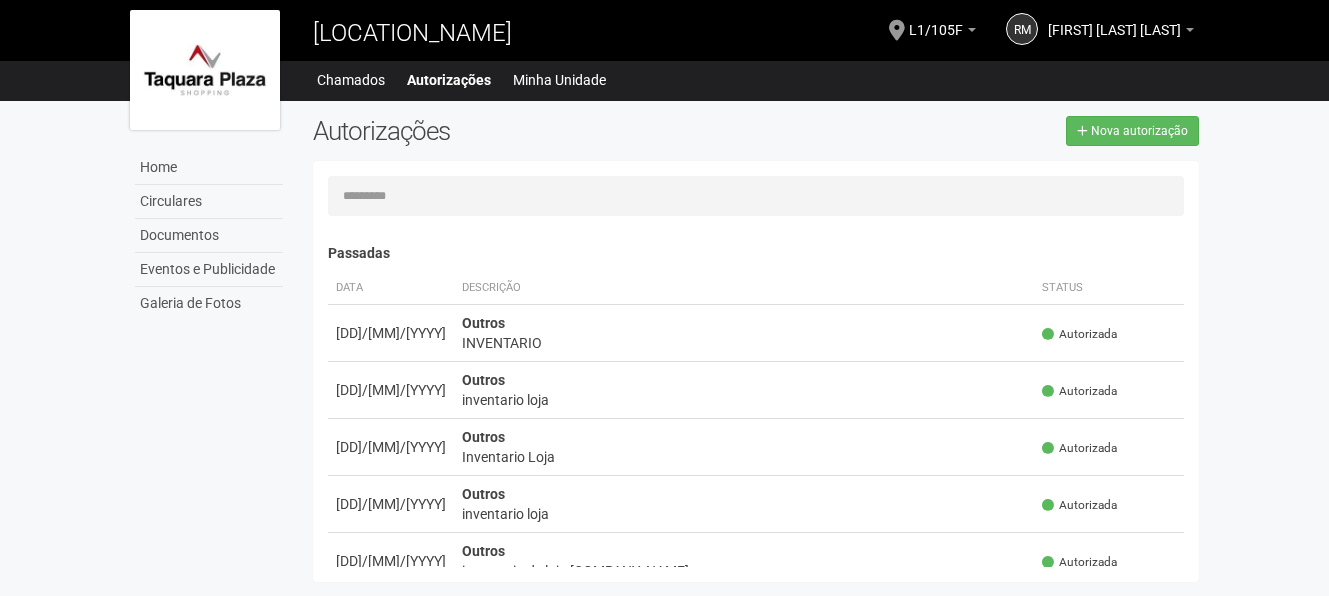 scroll, scrollTop: 0, scrollLeft: 0, axis: both 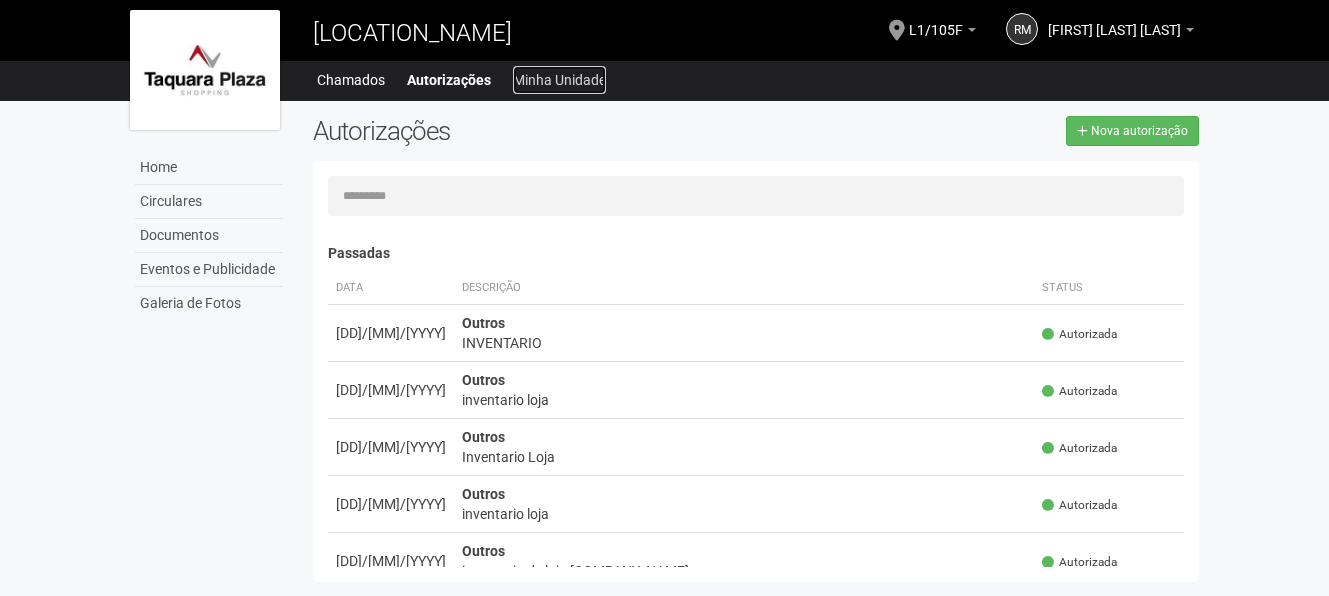 click on "Minha Unidade" at bounding box center (559, 80) 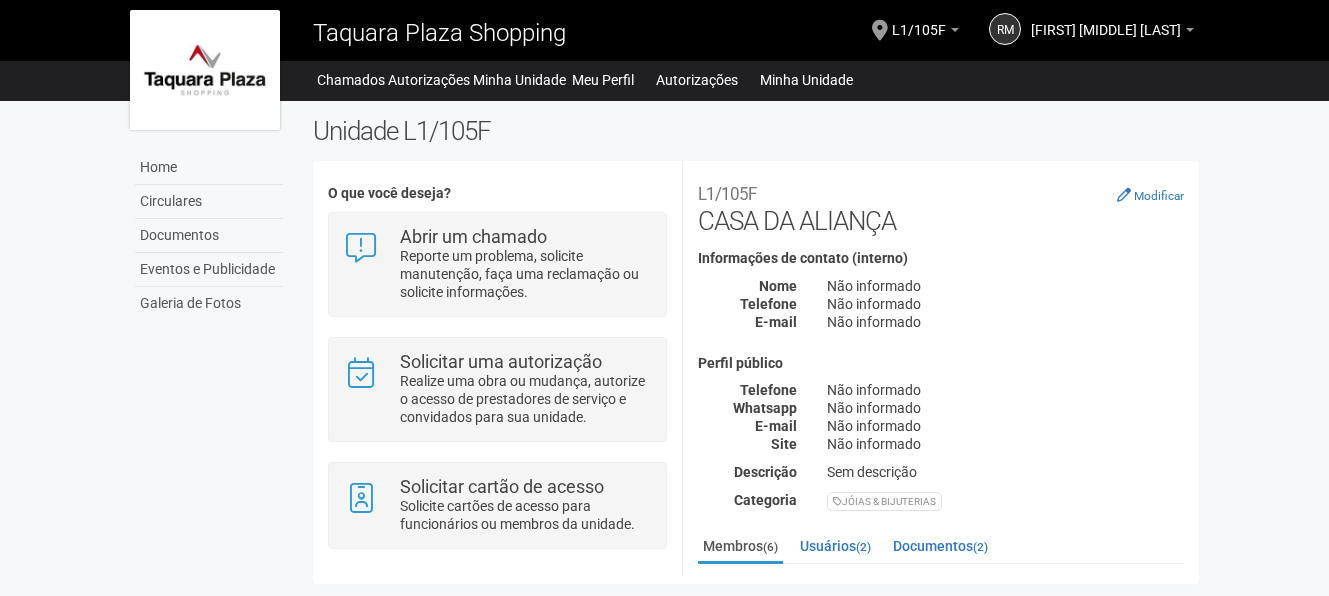 scroll, scrollTop: 0, scrollLeft: 0, axis: both 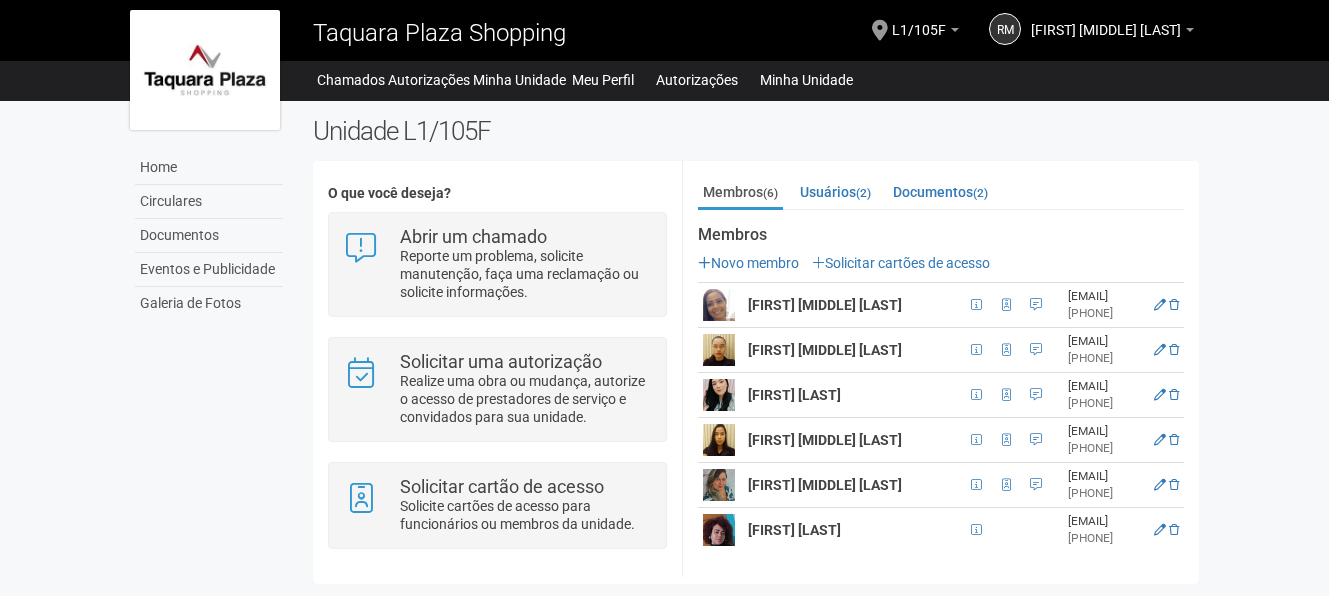 click at bounding box center [1025, 305] 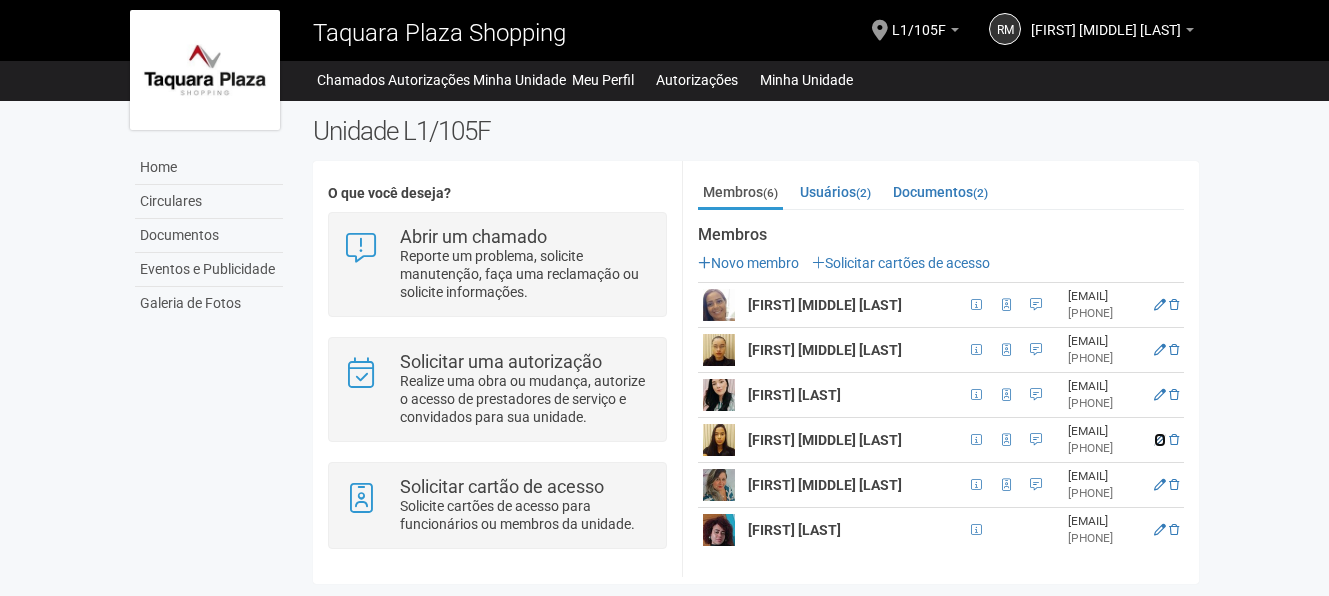 click at bounding box center [1160, 440] 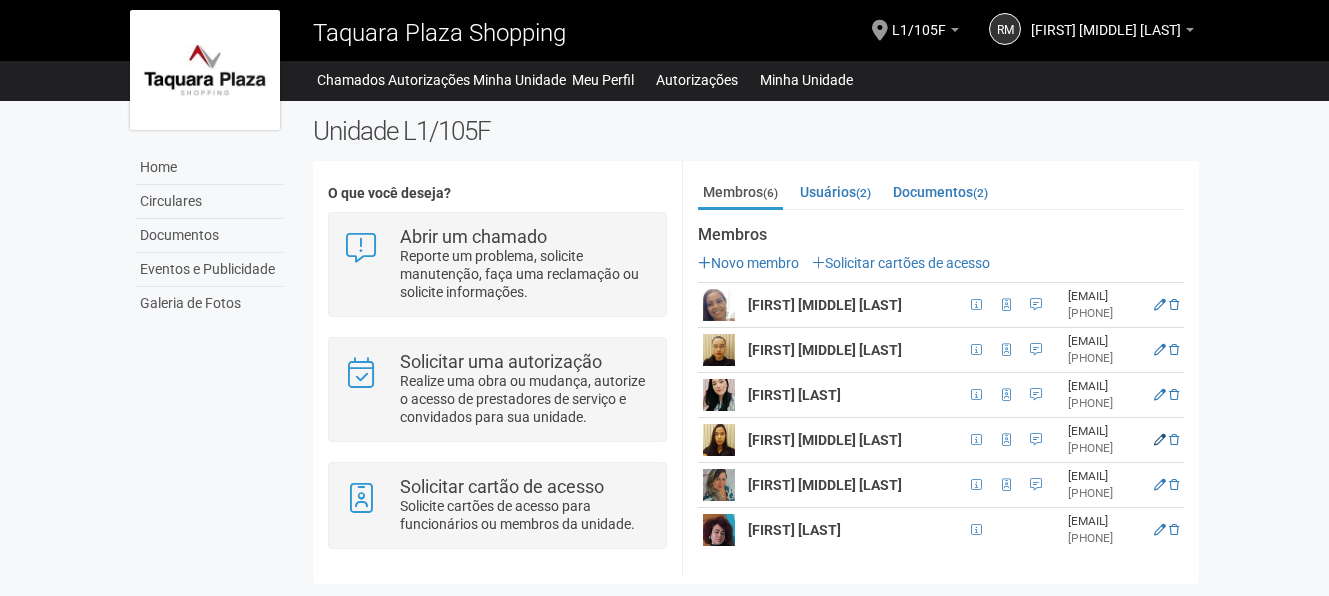 scroll, scrollTop: 48, scrollLeft: 0, axis: vertical 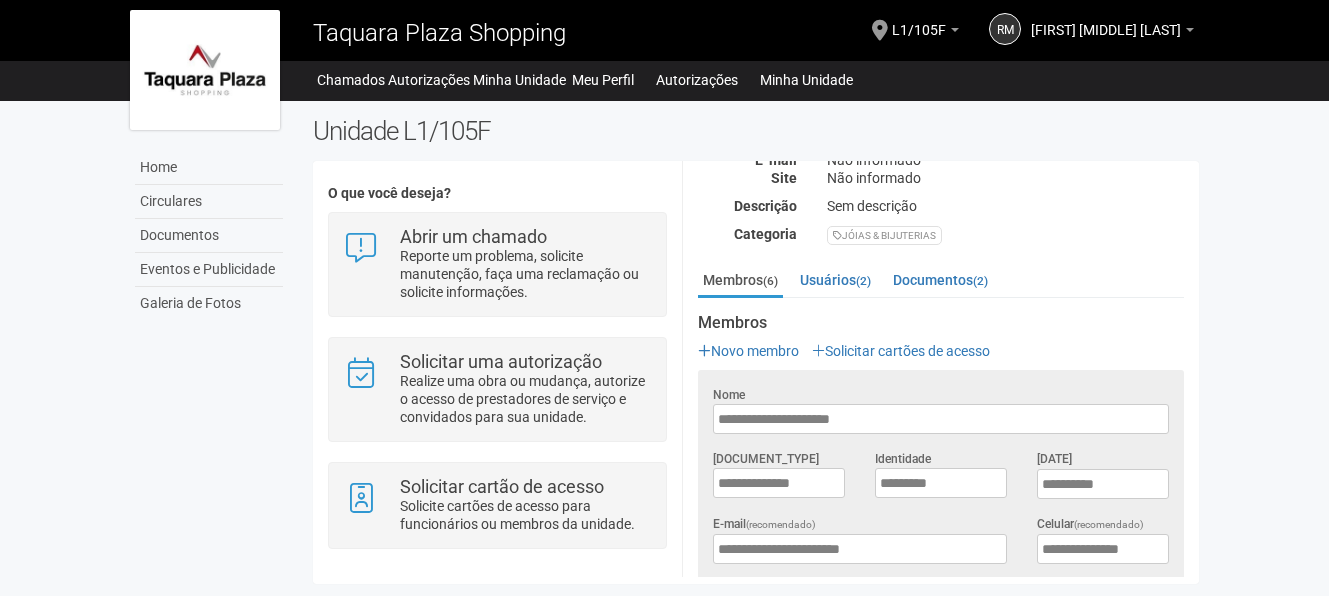 click on "Aguarde...
[LOCATION]
[INITIALS]
[FIRST] [LAST] [LAST] [LAST]
[FIRST] [LAST] [LAST] [LAST]
[EMAIL]
Meu perfil
Alterar senha
Sair
[UNIT]
Você está na unidade
[UNIT]
Ir para a unidade
Home
Home
Circulares
Documentos
Eventos e Publicidade
Galeria de Fotos
Chamados
Autorizações
Minha Unidade
Meu Perfil" at bounding box center (664, 298) 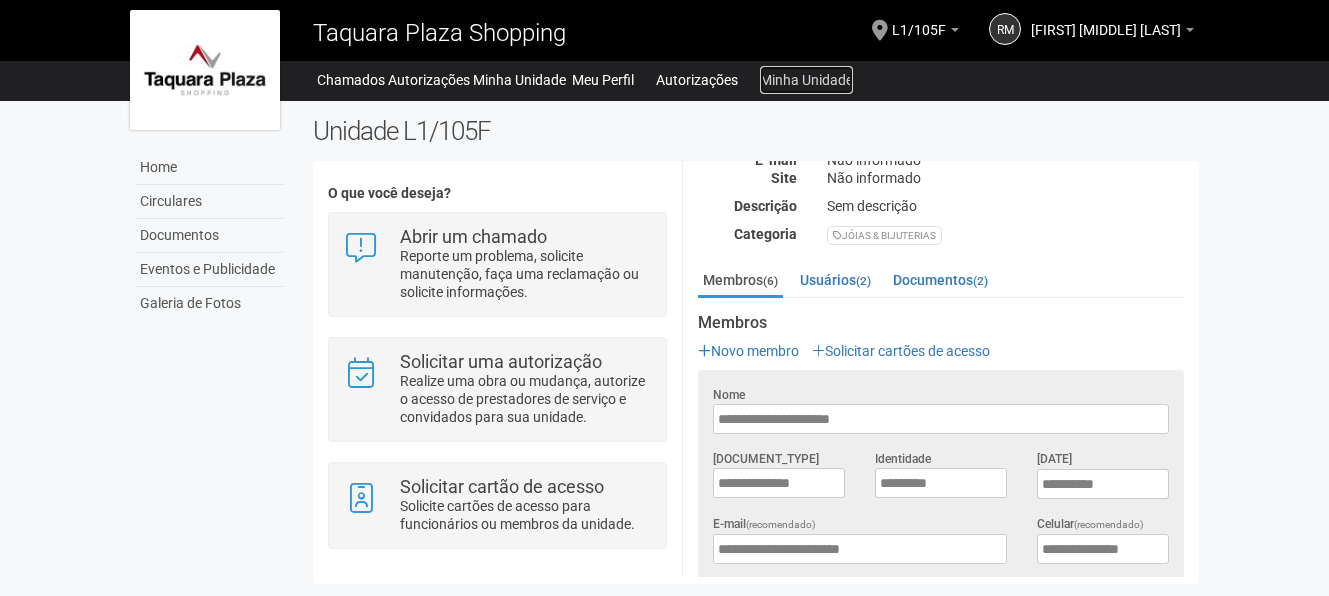 click on "Minha Unidade" at bounding box center (557, 80) 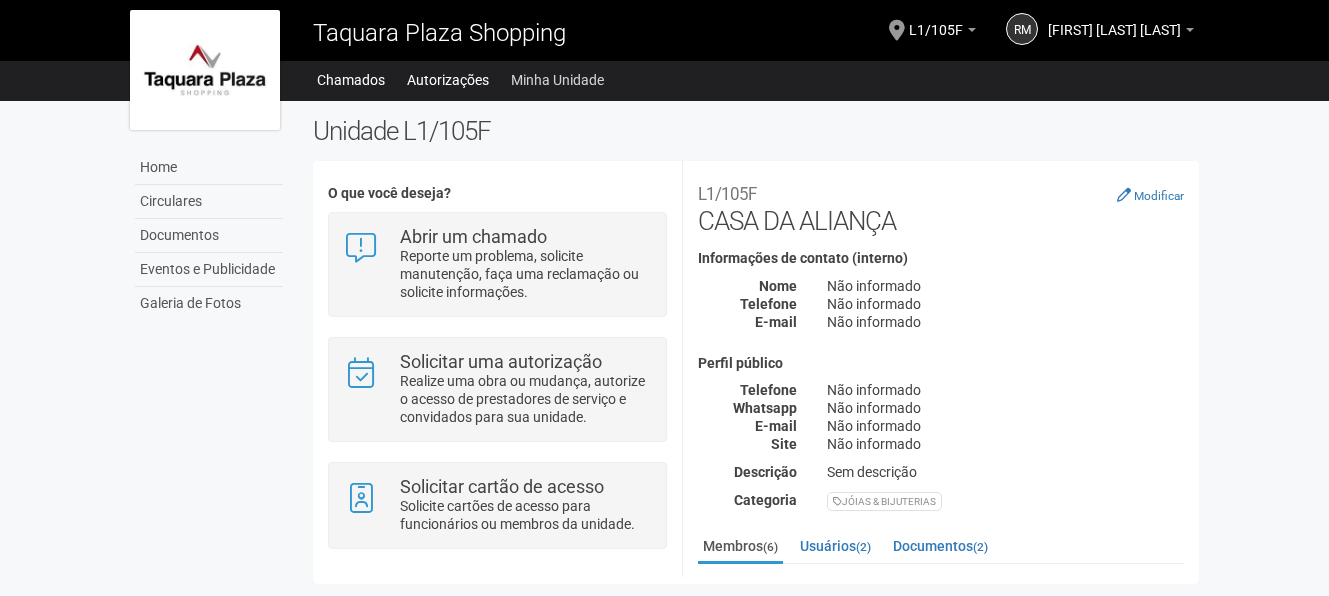 scroll, scrollTop: 0, scrollLeft: 0, axis: both 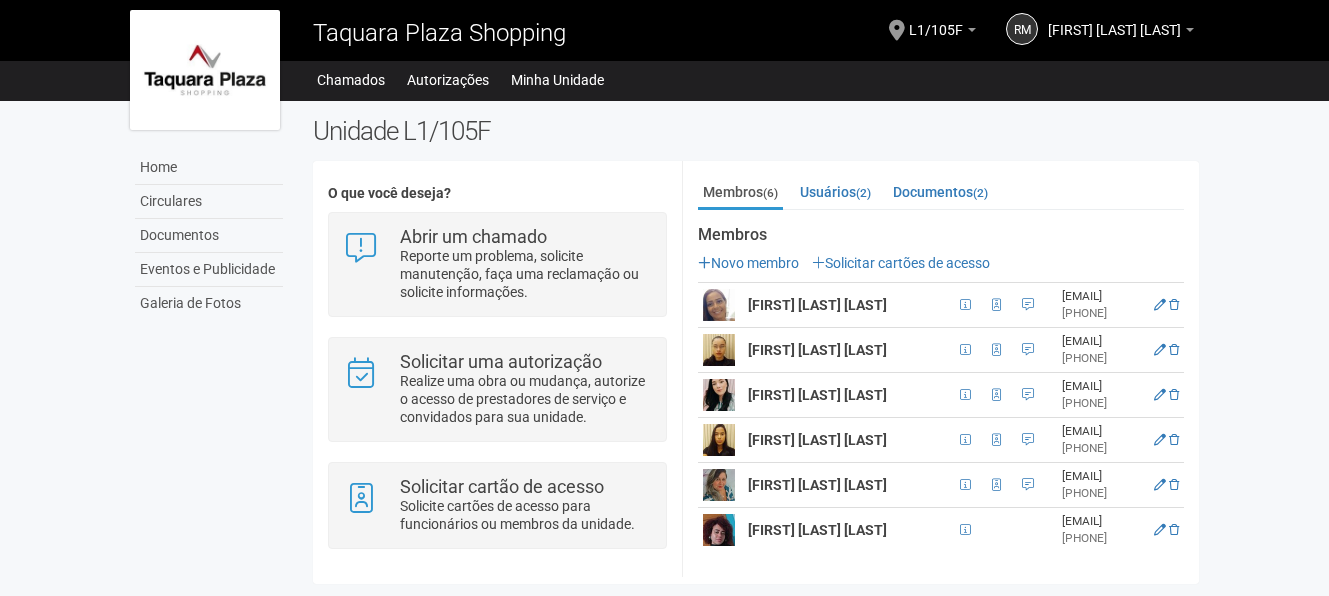 click at bounding box center [719, 305] 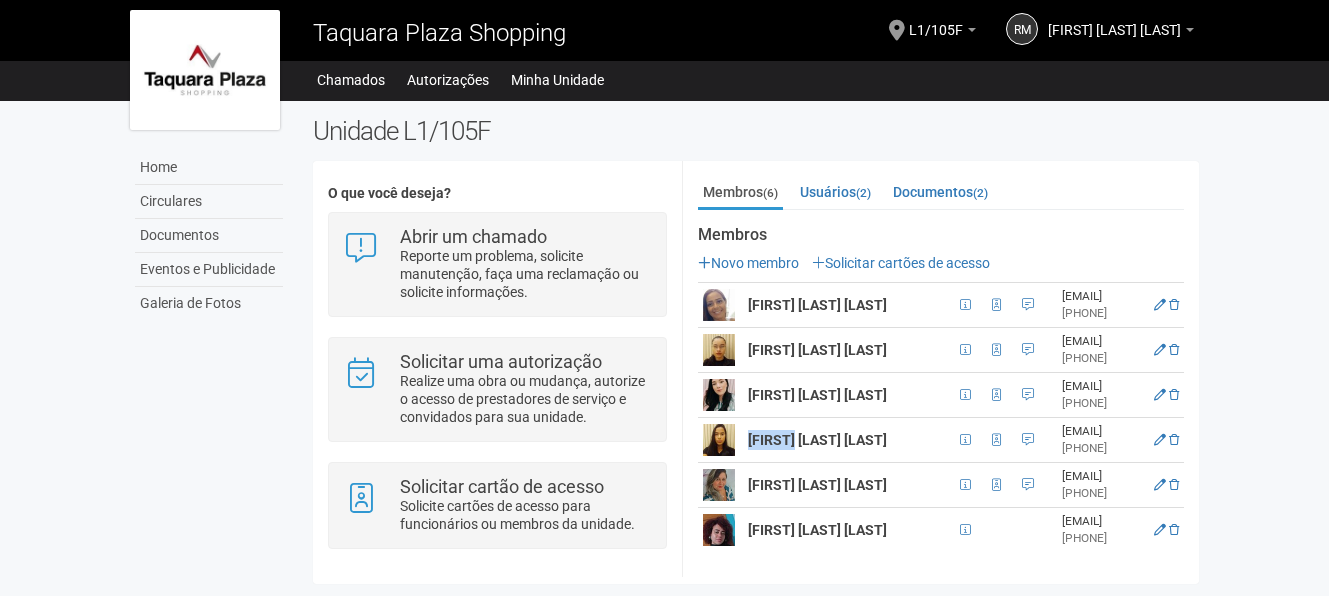 click on "[FIRST] [LAST] [LAST]" at bounding box center [840, 305] 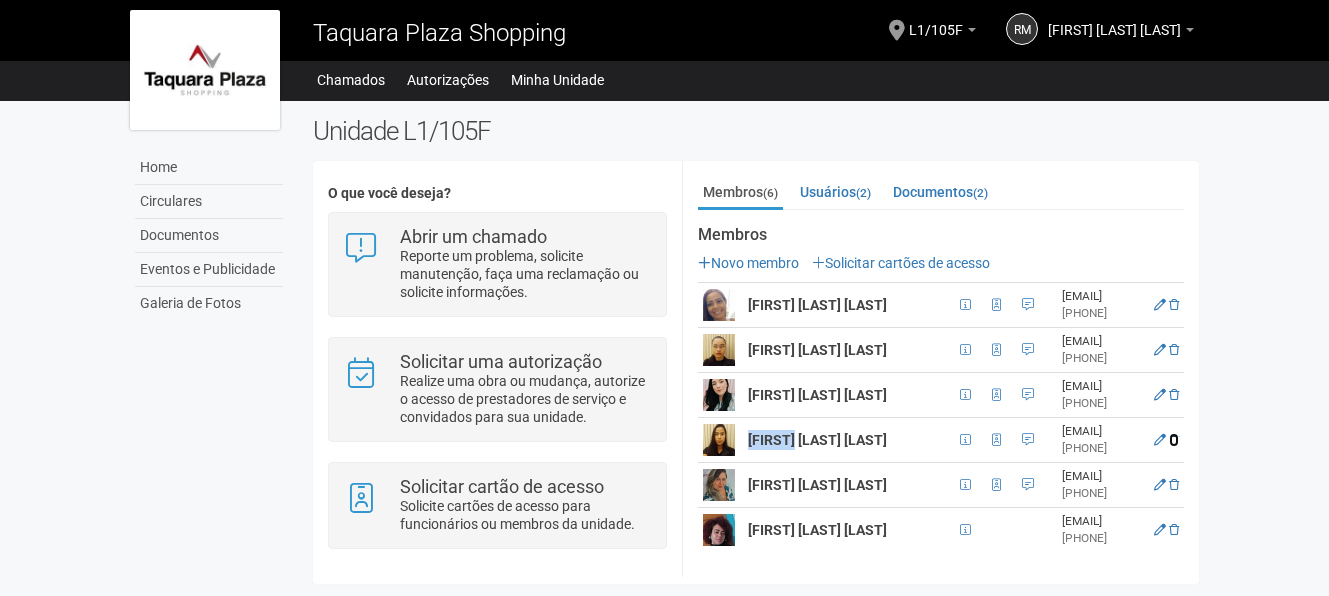 click at bounding box center (1174, 440) 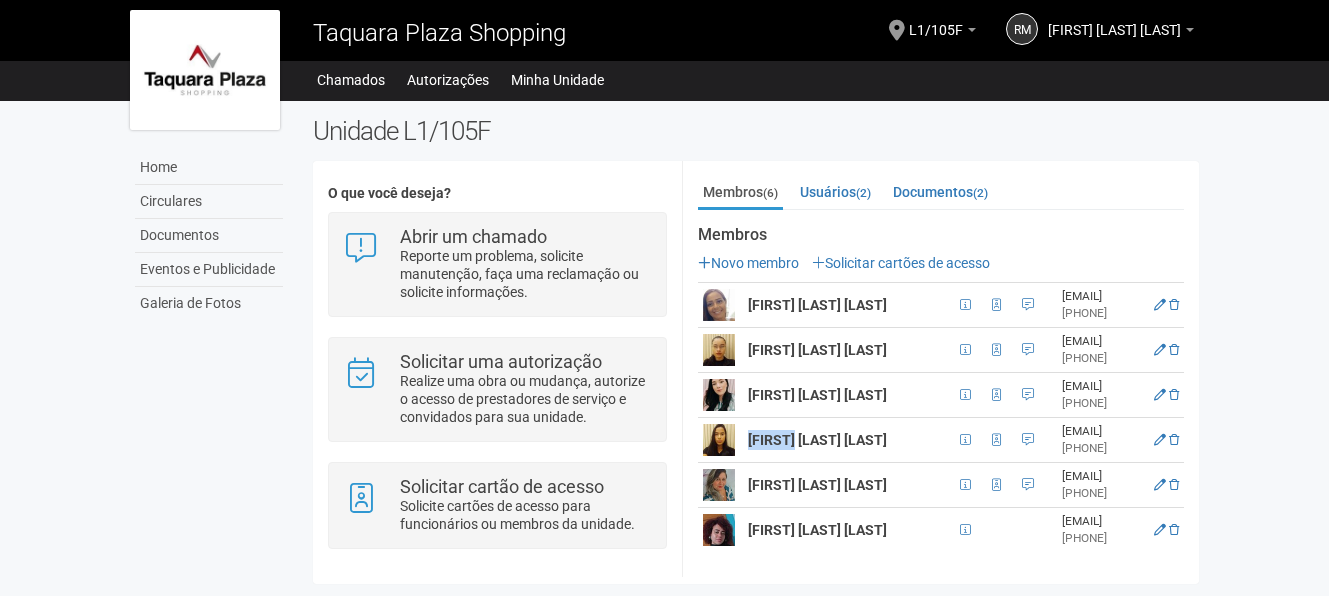 click at bounding box center (719, 305) 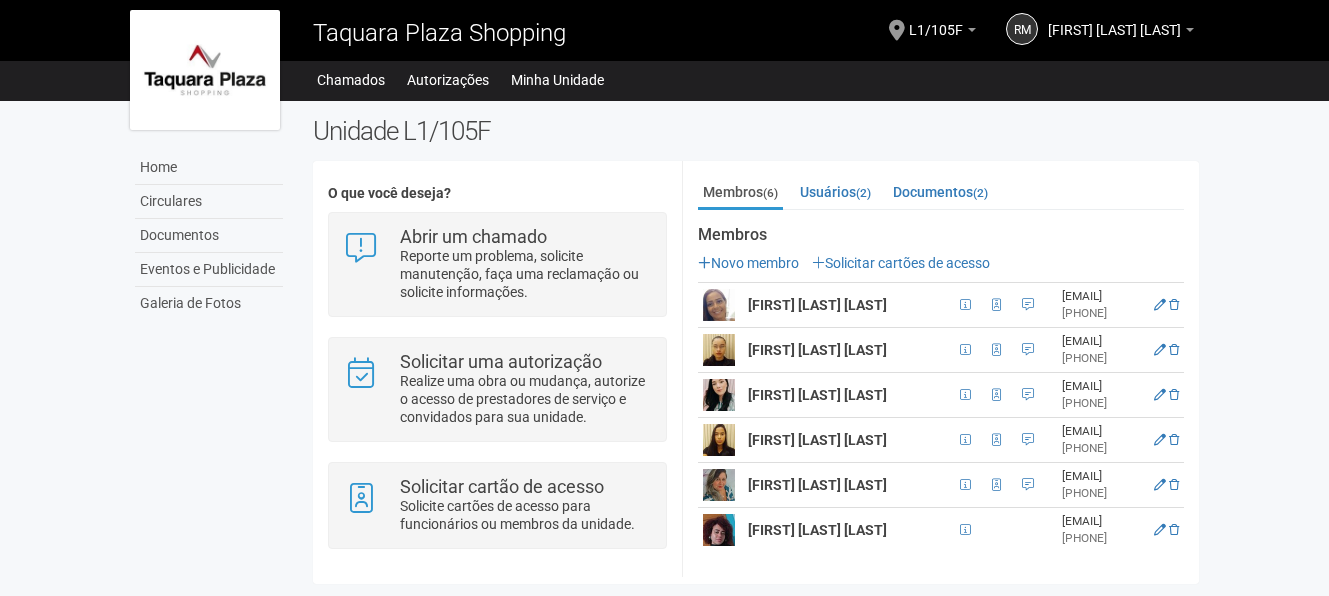 click on "[EMAIL]" at bounding box center (1090, 296) 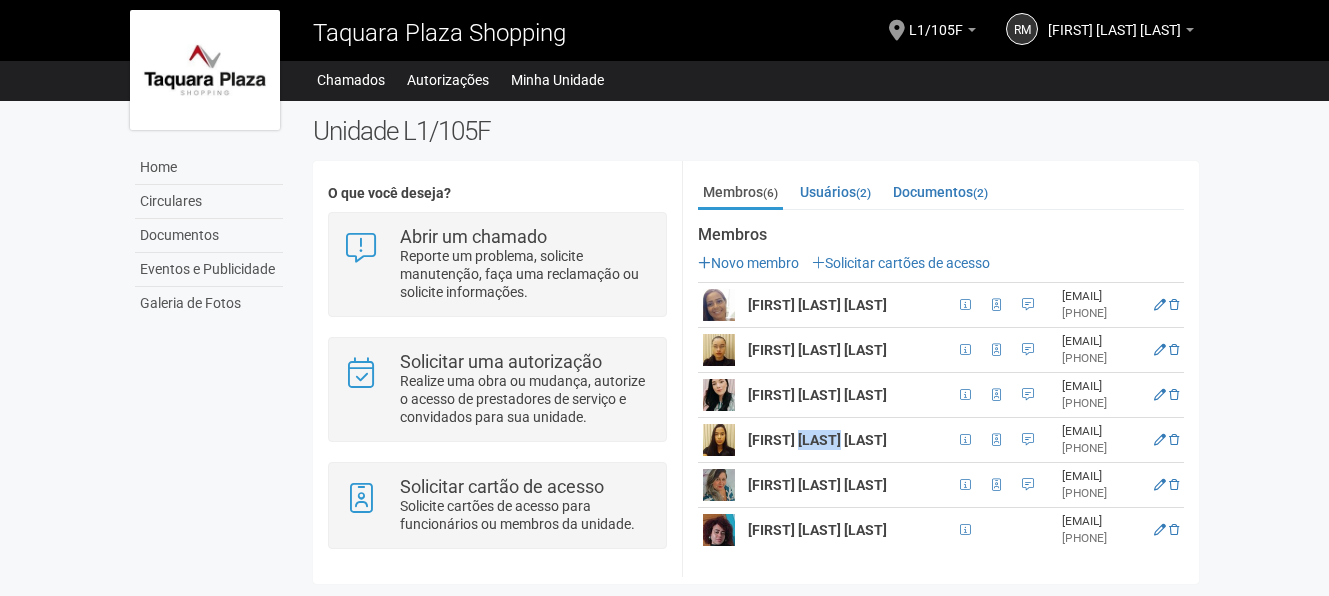 click on "[FIRST] [LAST] [LAST]" at bounding box center [840, 305] 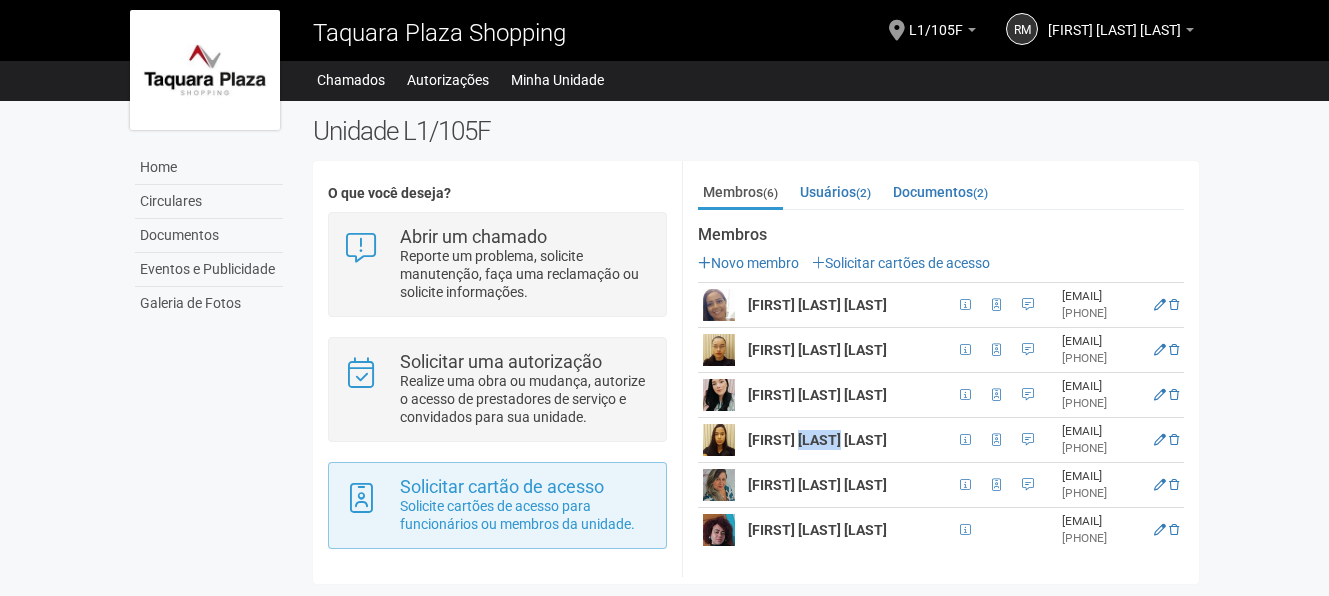 scroll, scrollTop: 1, scrollLeft: 0, axis: vertical 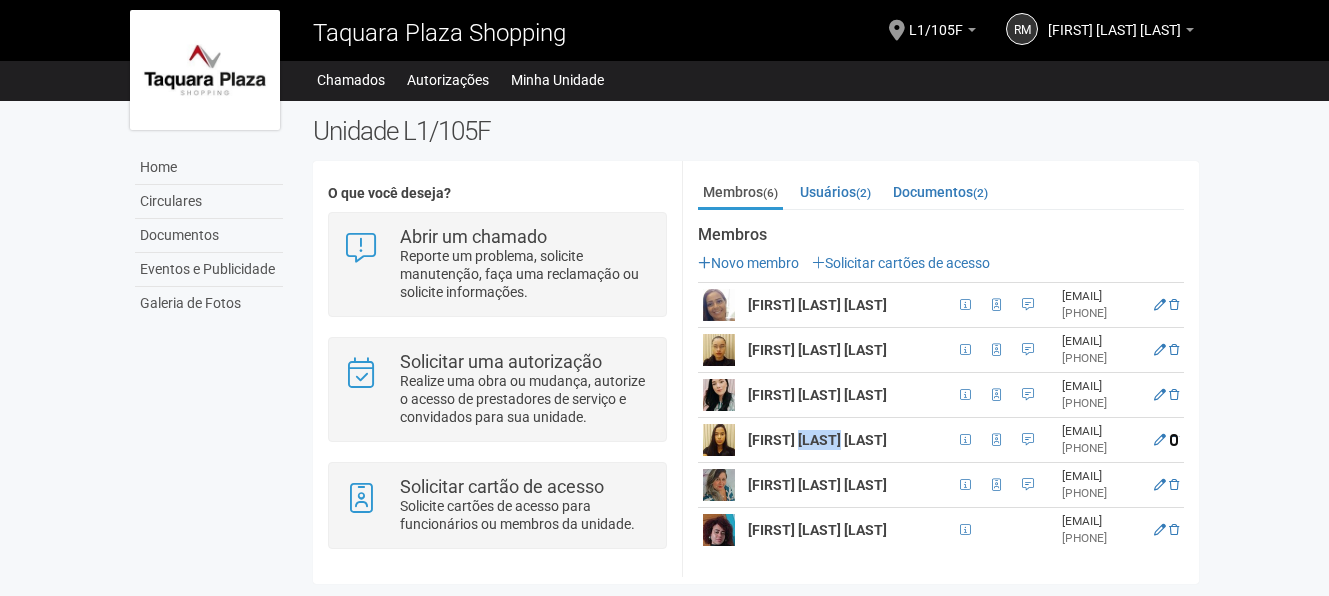 click at bounding box center [1174, 440] 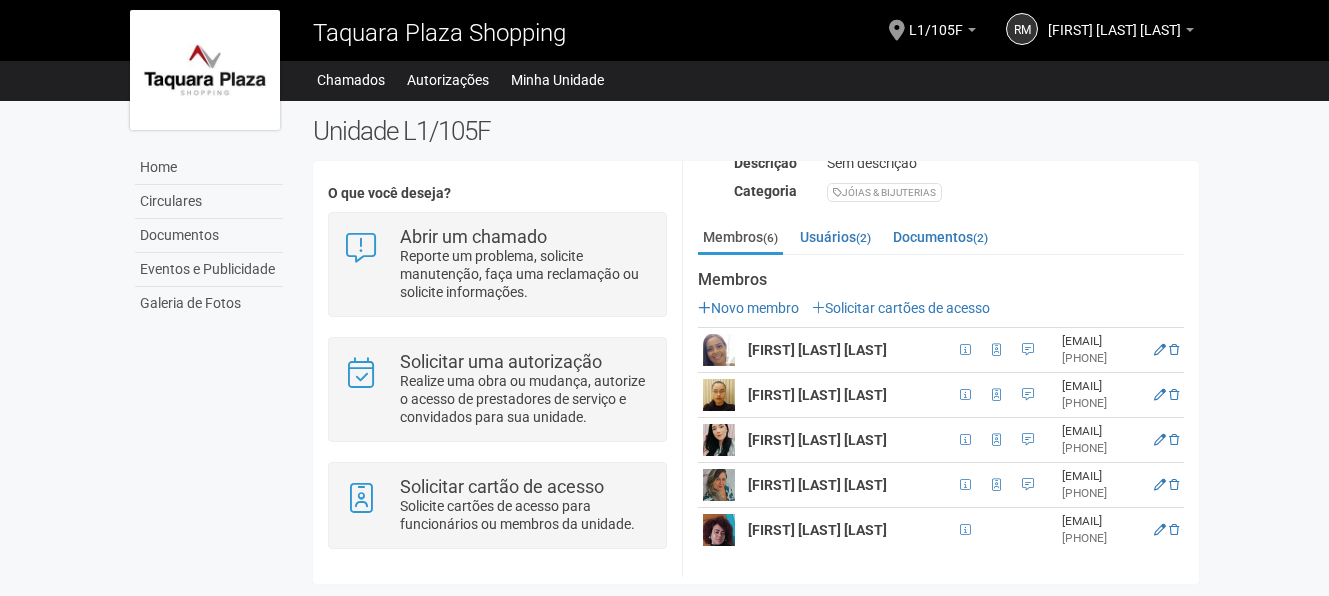 scroll, scrollTop: 478, scrollLeft: 0, axis: vertical 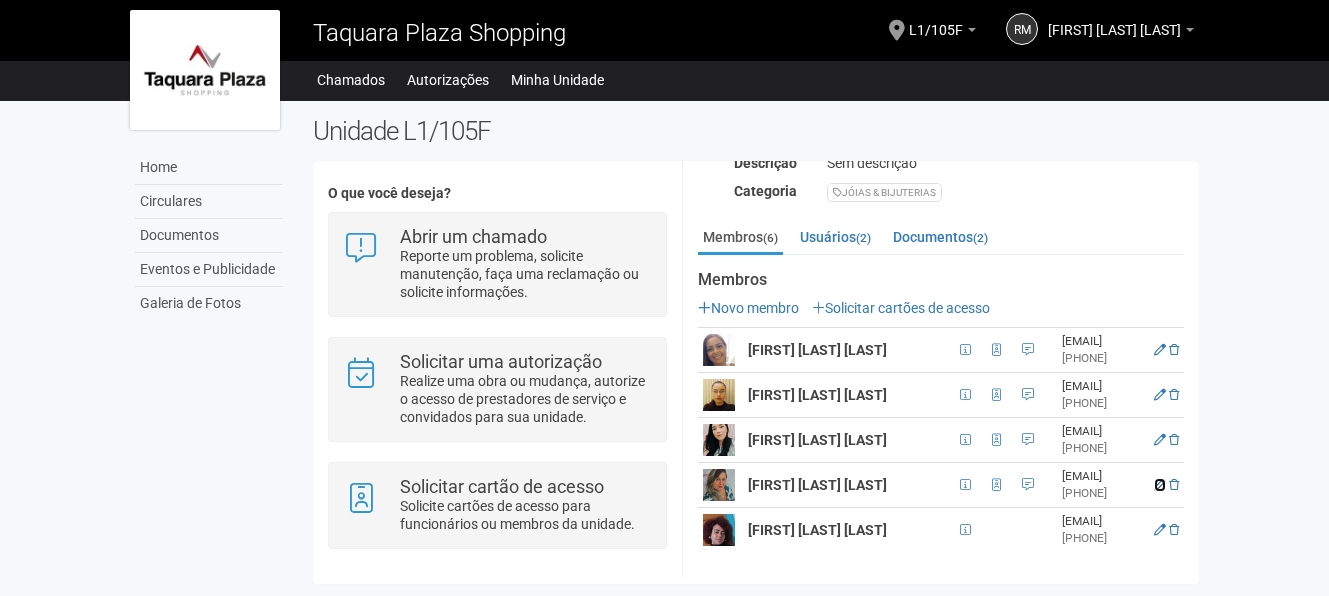 click at bounding box center (1160, 485) 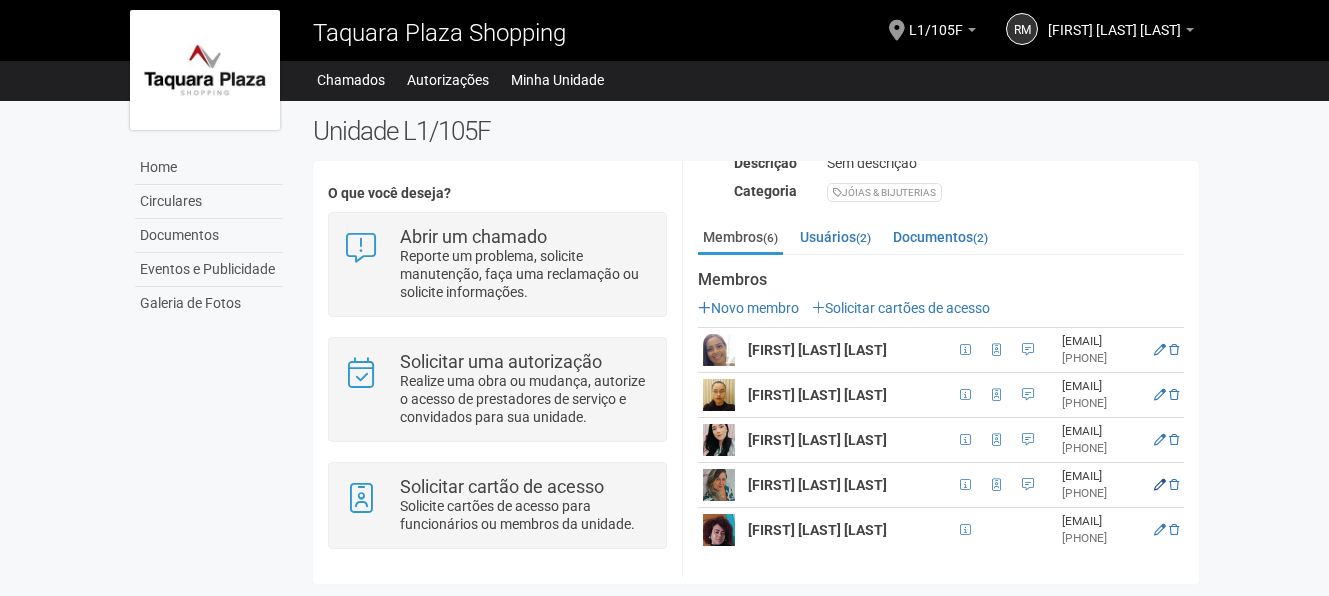 scroll, scrollTop: 48, scrollLeft: 0, axis: vertical 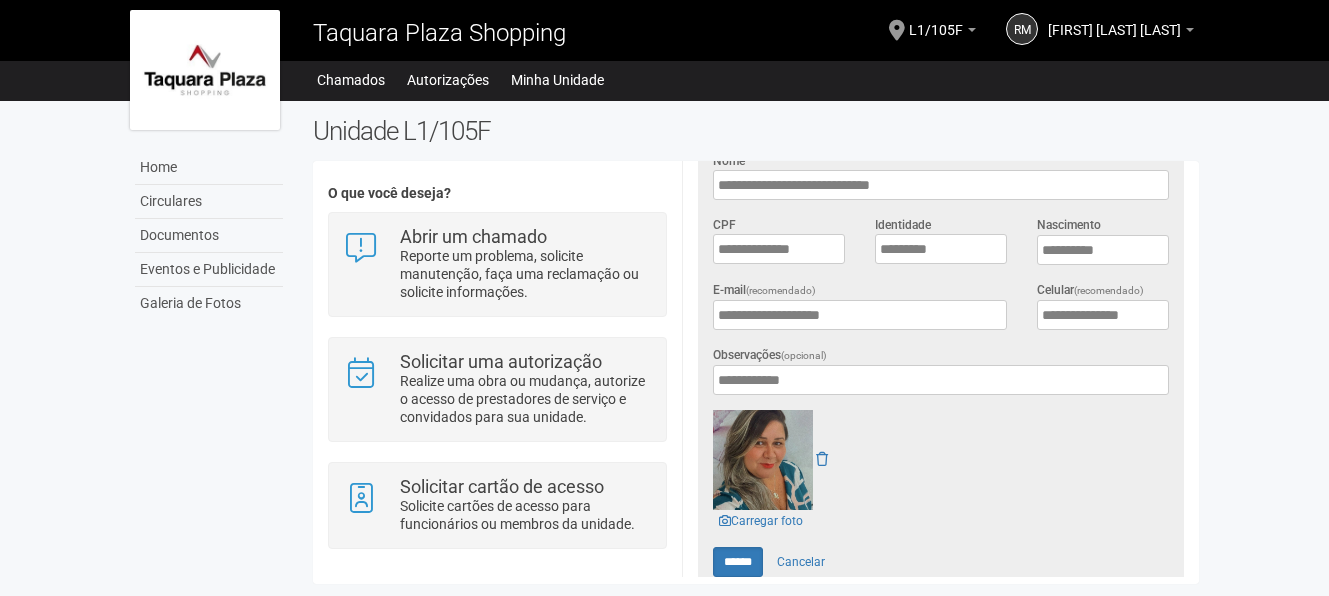 click on "Aguarde...
[LOCATION]
[INITIALS]
[FIRST] [LAST] [LAST] [LAST]
[FIRST] [LAST] [LAST] [LAST]
[EMAIL]
Meu perfil
Alterar senha
Sair
[UNIT]
Você está na unidade
[UNIT]
Ir para a unidade
Home
Home
Circulares
Documentos
Eventos e Publicidade
Galeria de Fotos
Chamados
Autorizações
Minha Unidade
Meu Perfil" at bounding box center (664, 298) 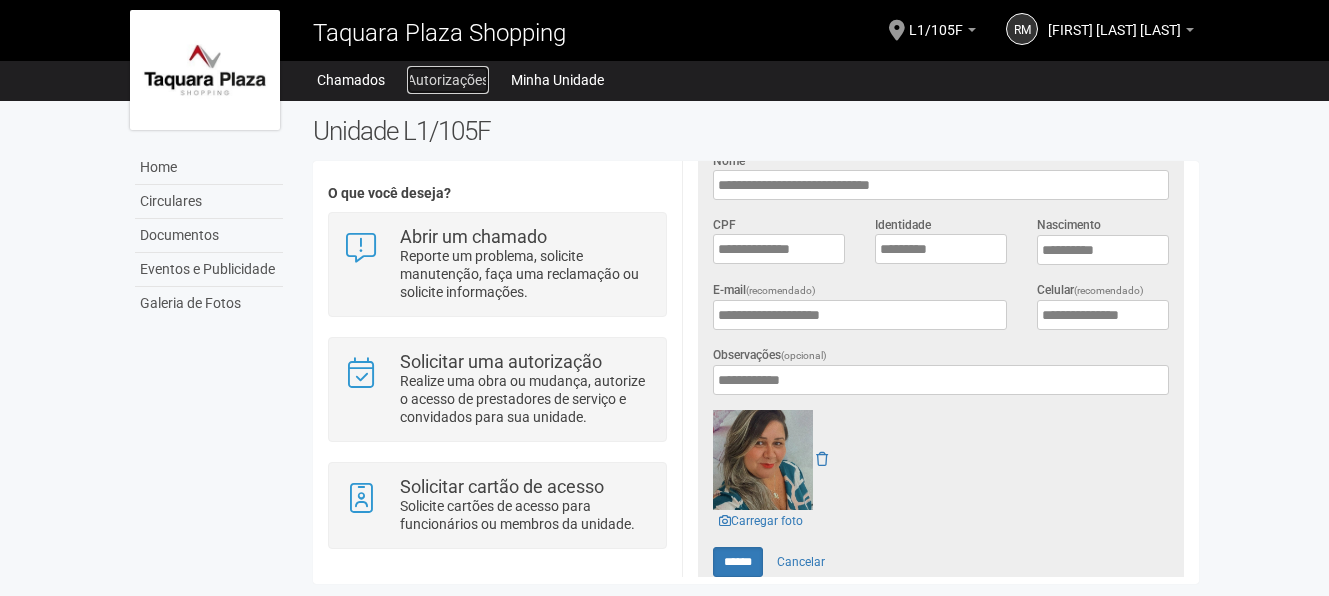 click on "Autorizações" at bounding box center [448, 80] 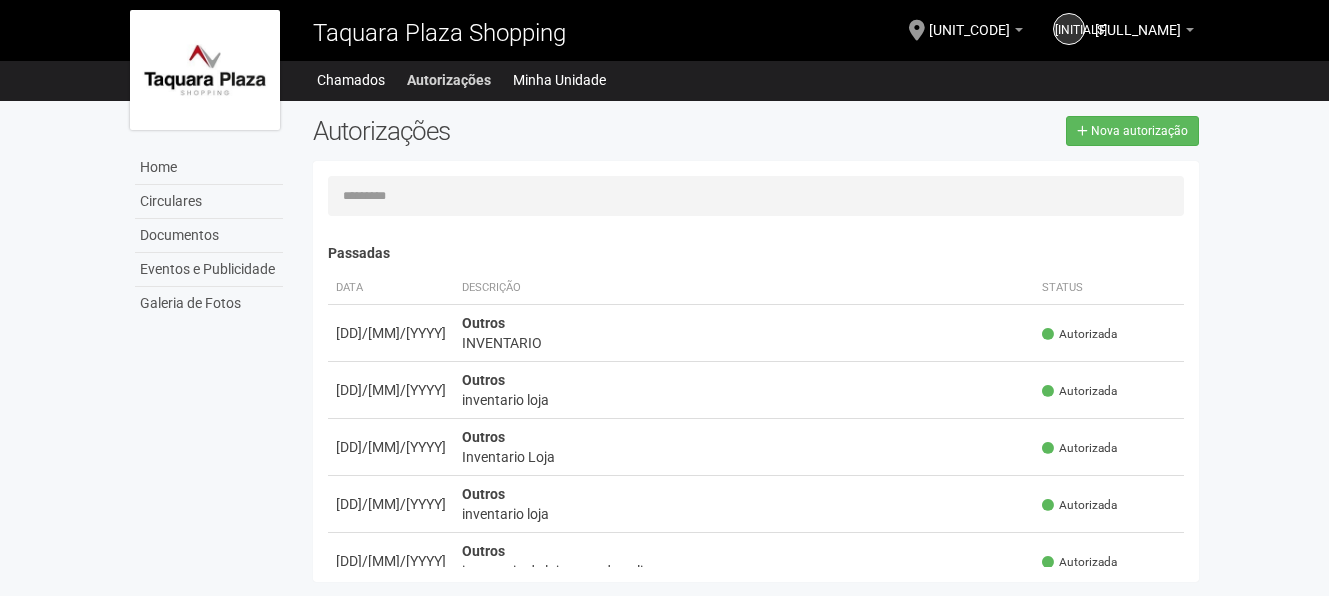scroll, scrollTop: 0, scrollLeft: 0, axis: both 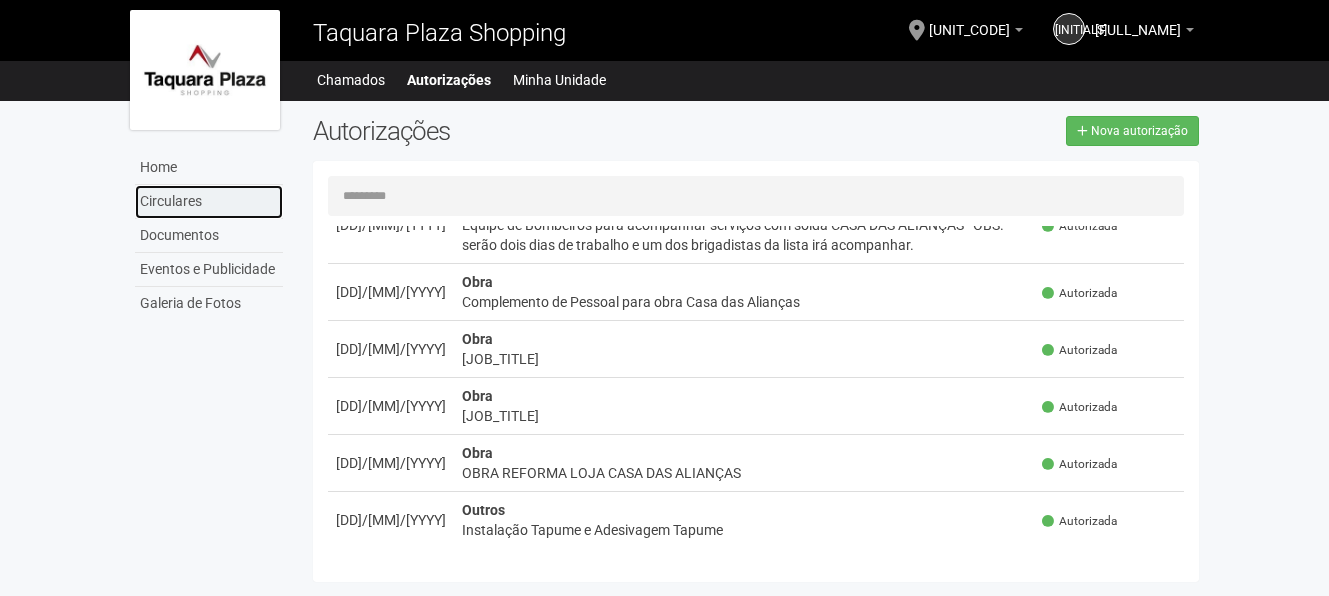 click on "Circulares" at bounding box center [209, 202] 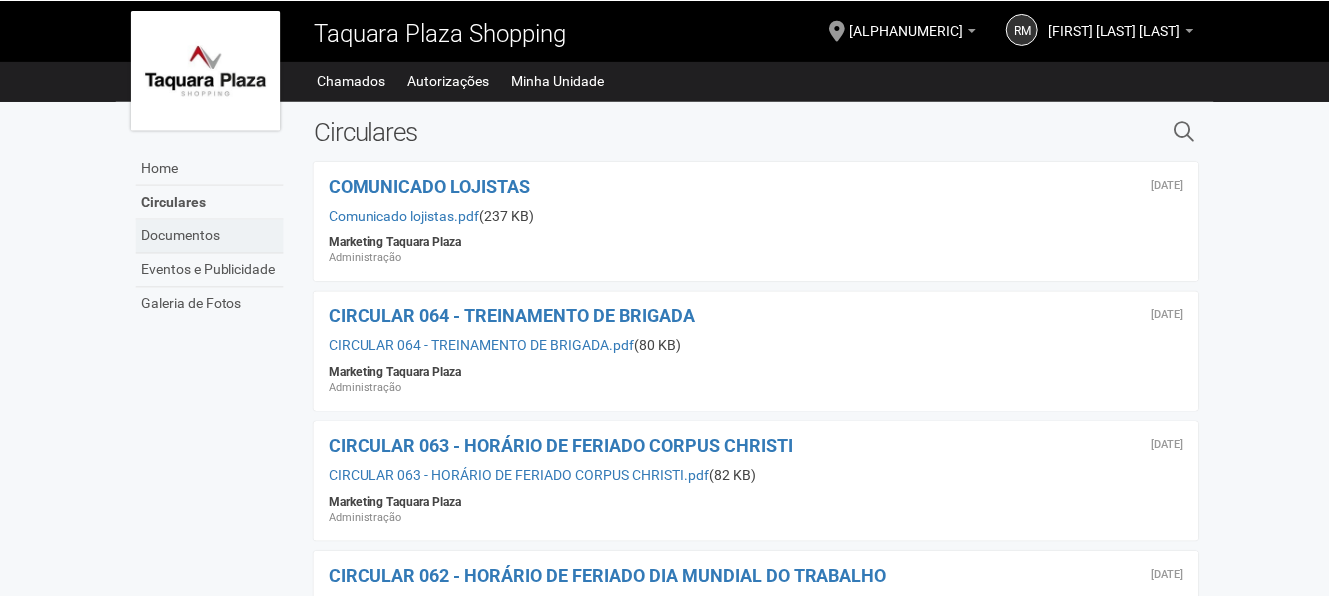 scroll, scrollTop: 0, scrollLeft: 0, axis: both 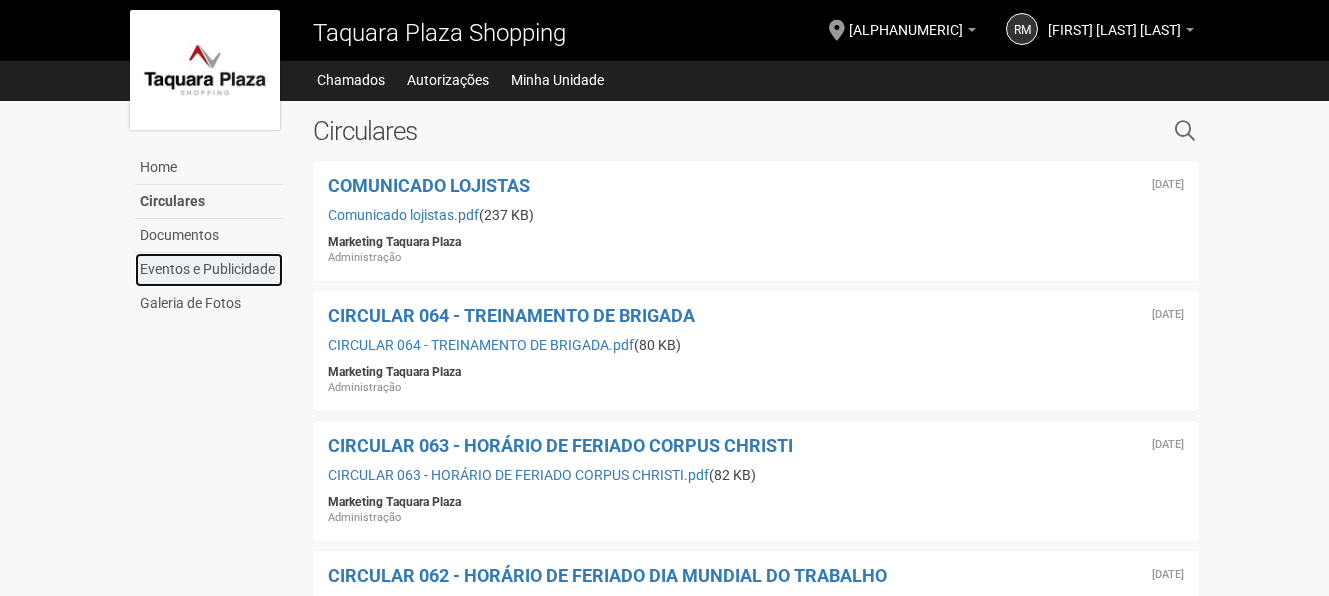click on "Eventos e Publicidade" at bounding box center (209, 270) 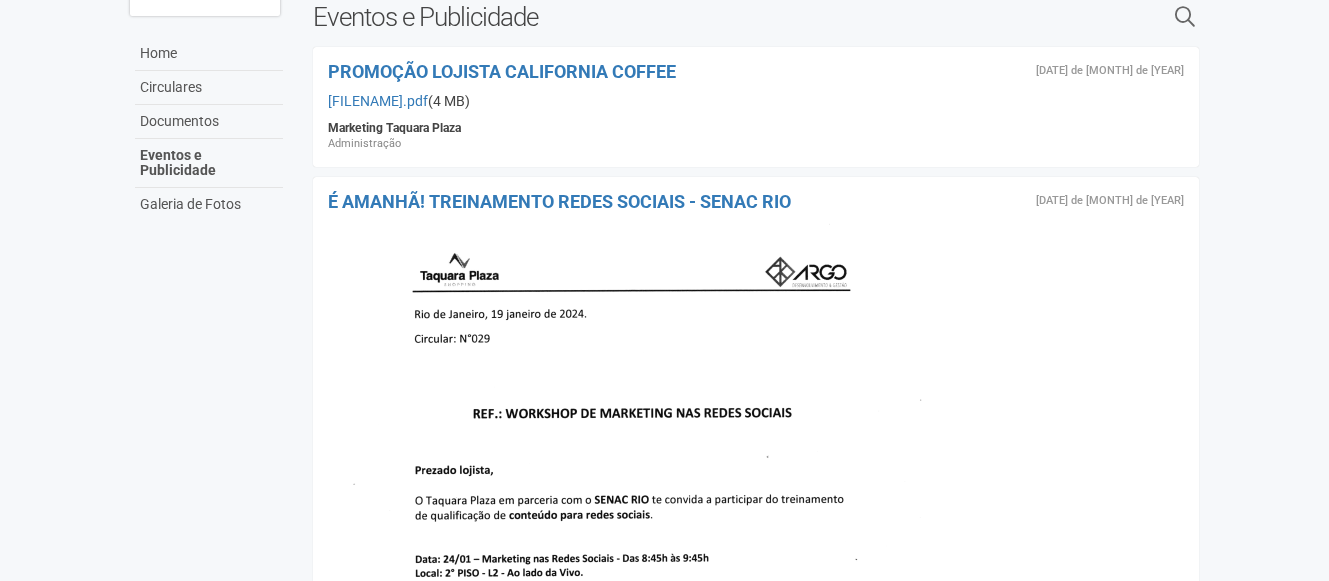 scroll, scrollTop: 0, scrollLeft: 0, axis: both 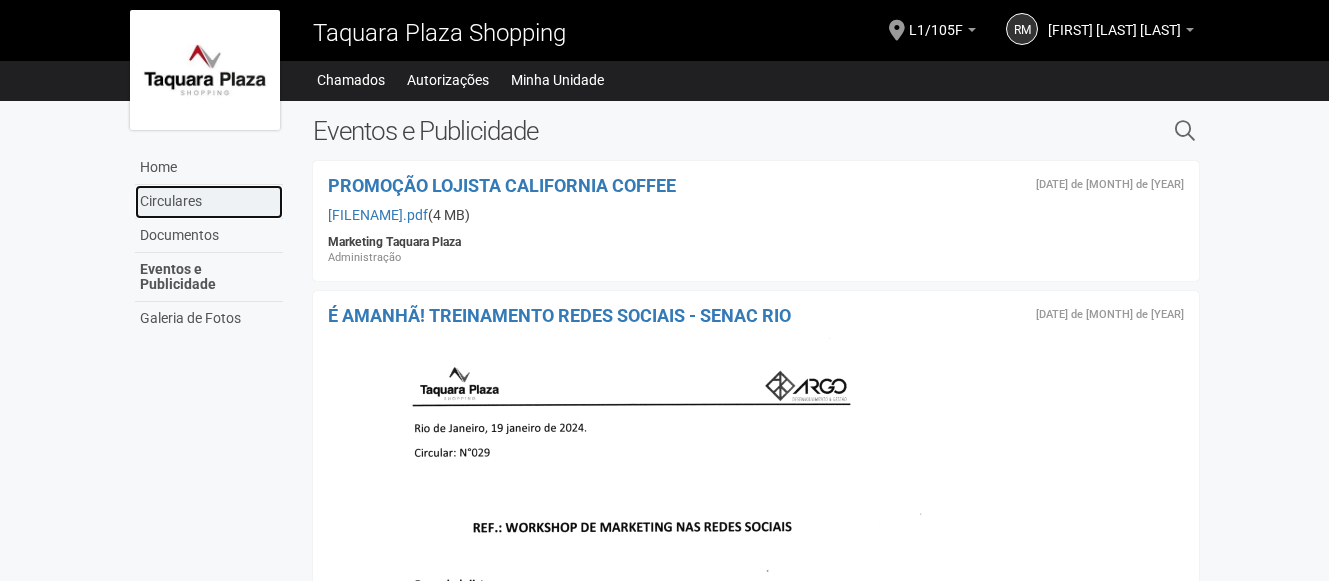 click on "Circulares" at bounding box center (209, 202) 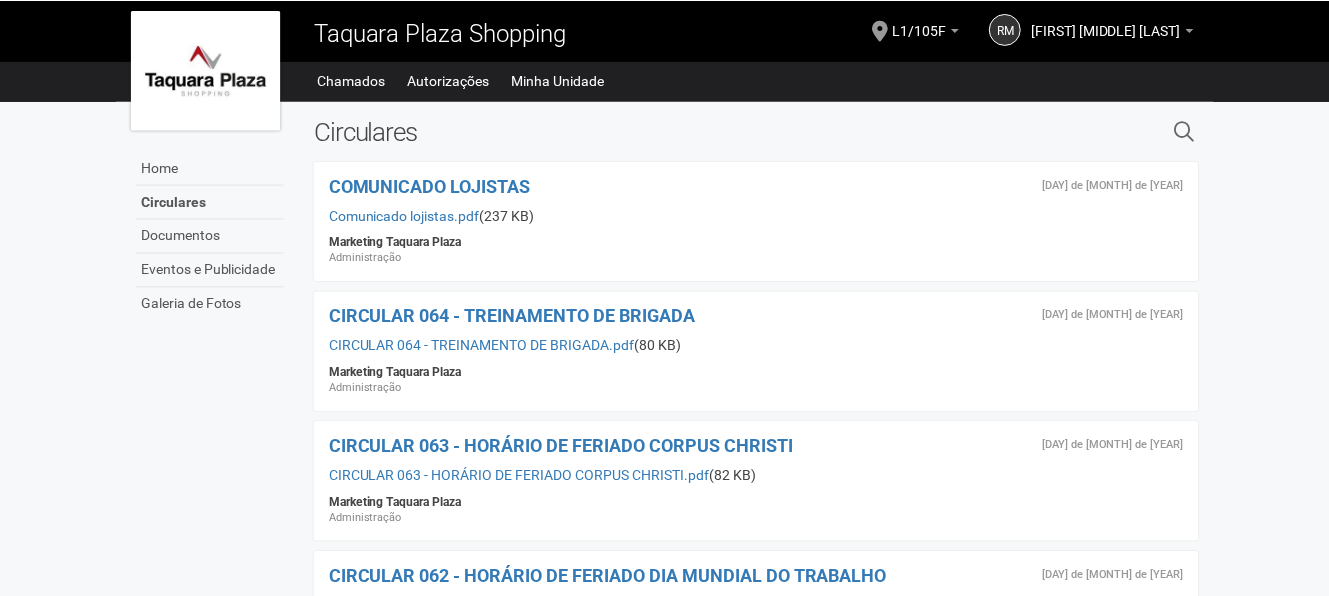 scroll, scrollTop: 0, scrollLeft: 0, axis: both 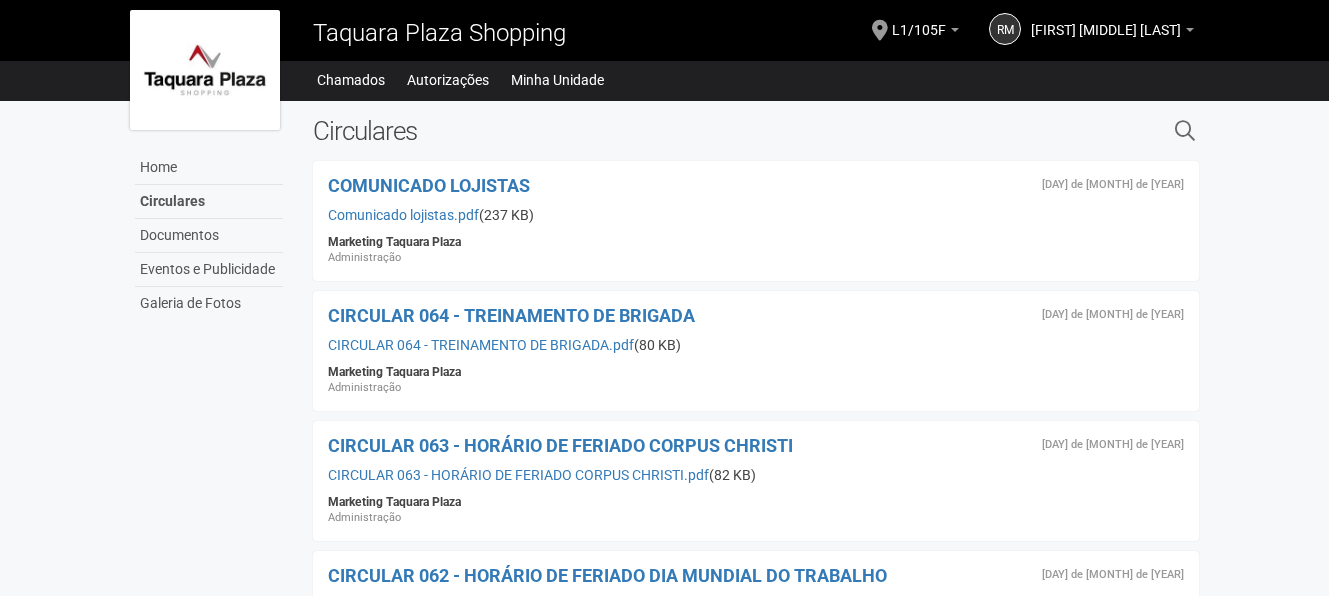 click on "30 de junho de 2025
CIRCULAR 064 - TREINAMENTO DE BRIGADA
CIRCULAR 064 - TREINAMENTO DE BRIGADA.pdf  (80 KB)
Marketing Taquara Plaza
Administração" at bounding box center (756, 221) 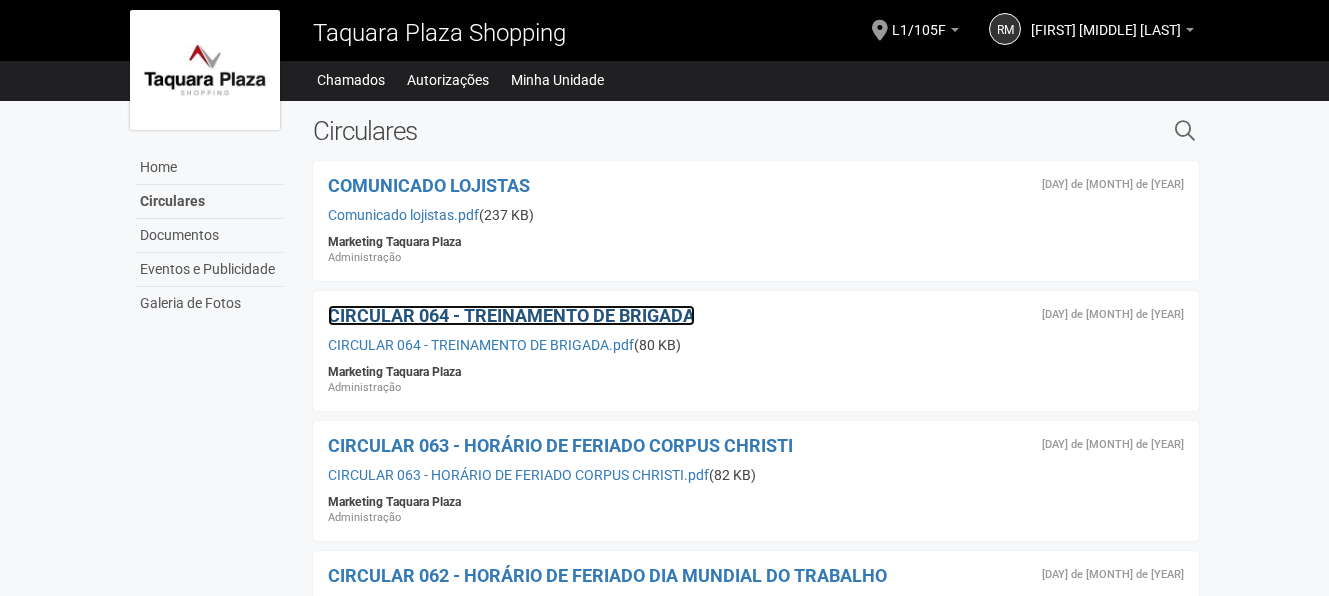 click on "CIRCULAR 064 - TREINAMENTO DE BRIGADA" at bounding box center [511, 315] 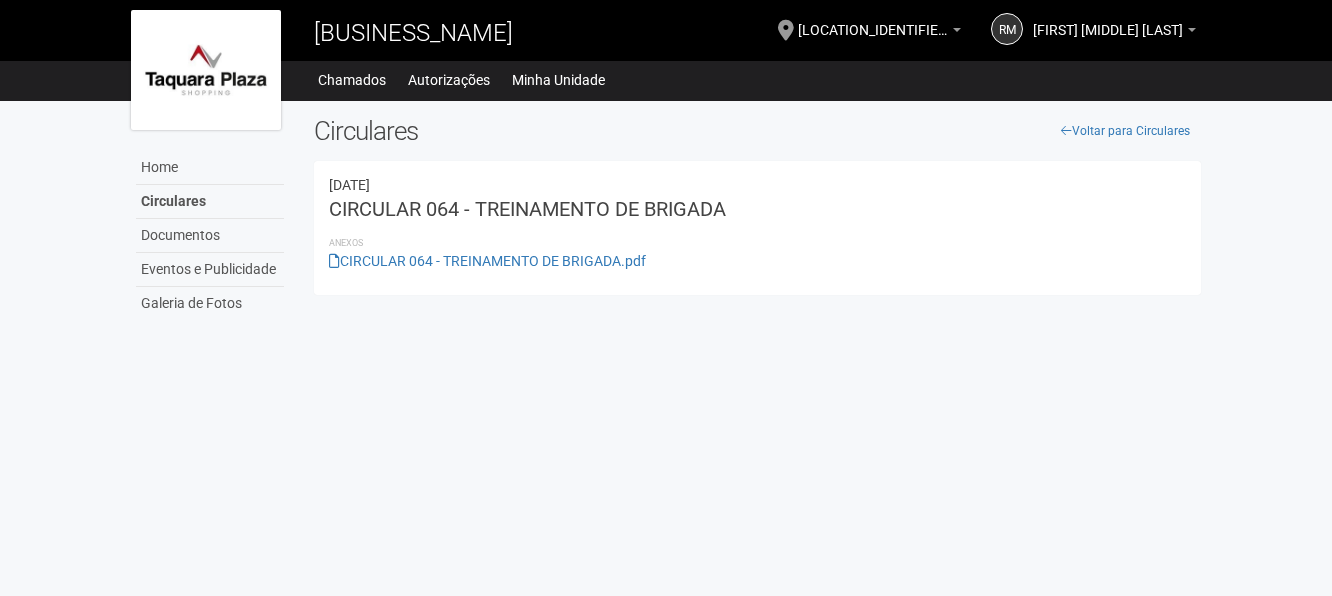 scroll, scrollTop: 0, scrollLeft: 0, axis: both 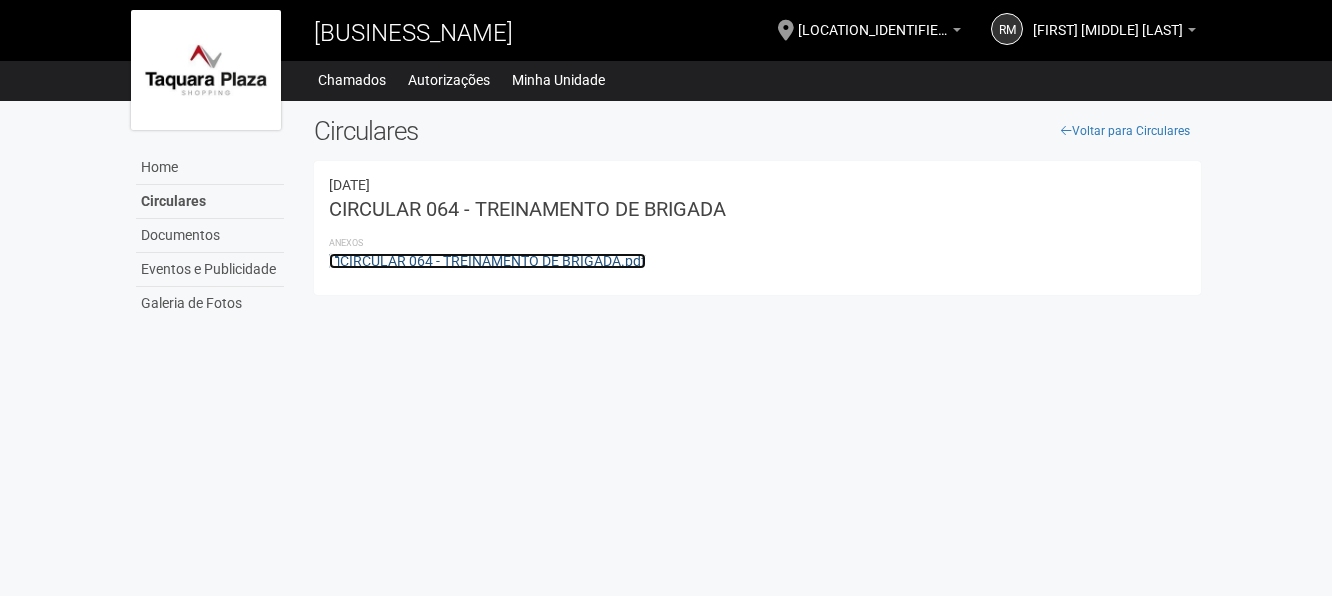 click on "CIRCULAR 064 - TREINAMENTO DE BRIGADA.pdf" at bounding box center [487, 261] 